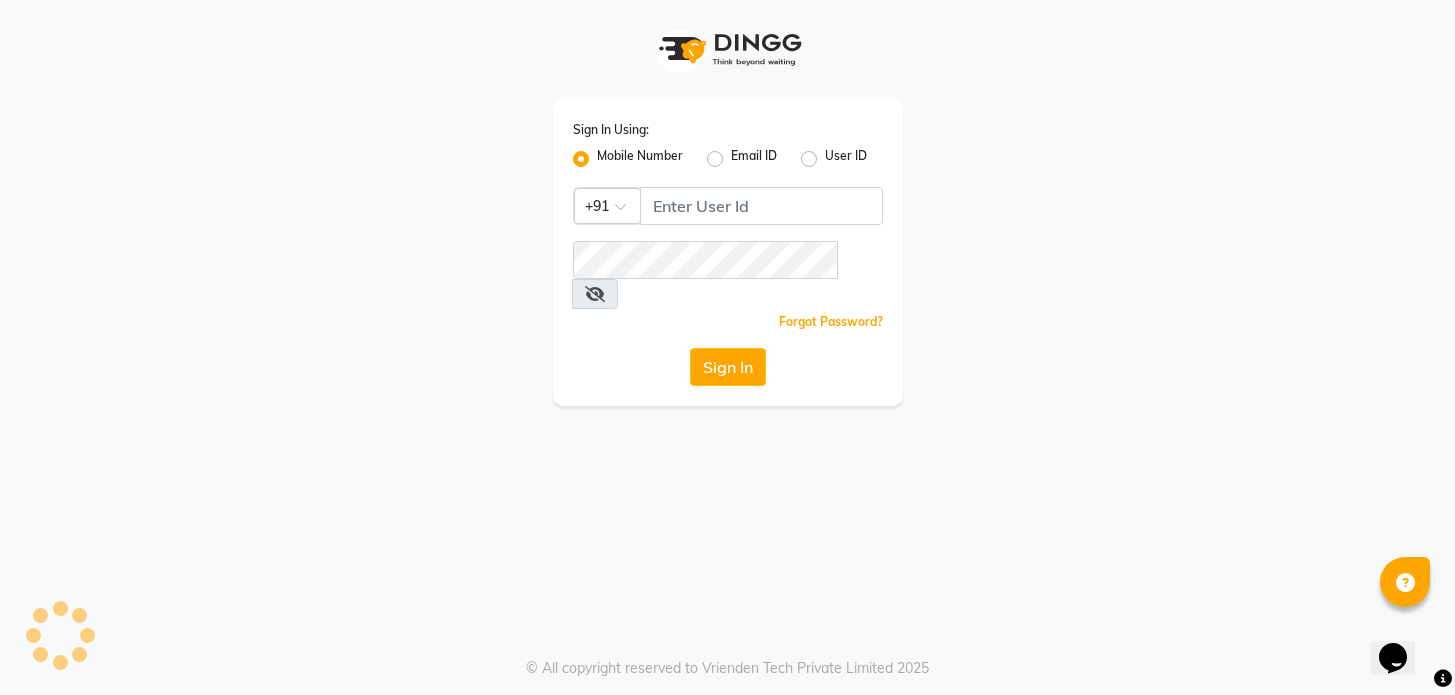 scroll, scrollTop: 0, scrollLeft: 0, axis: both 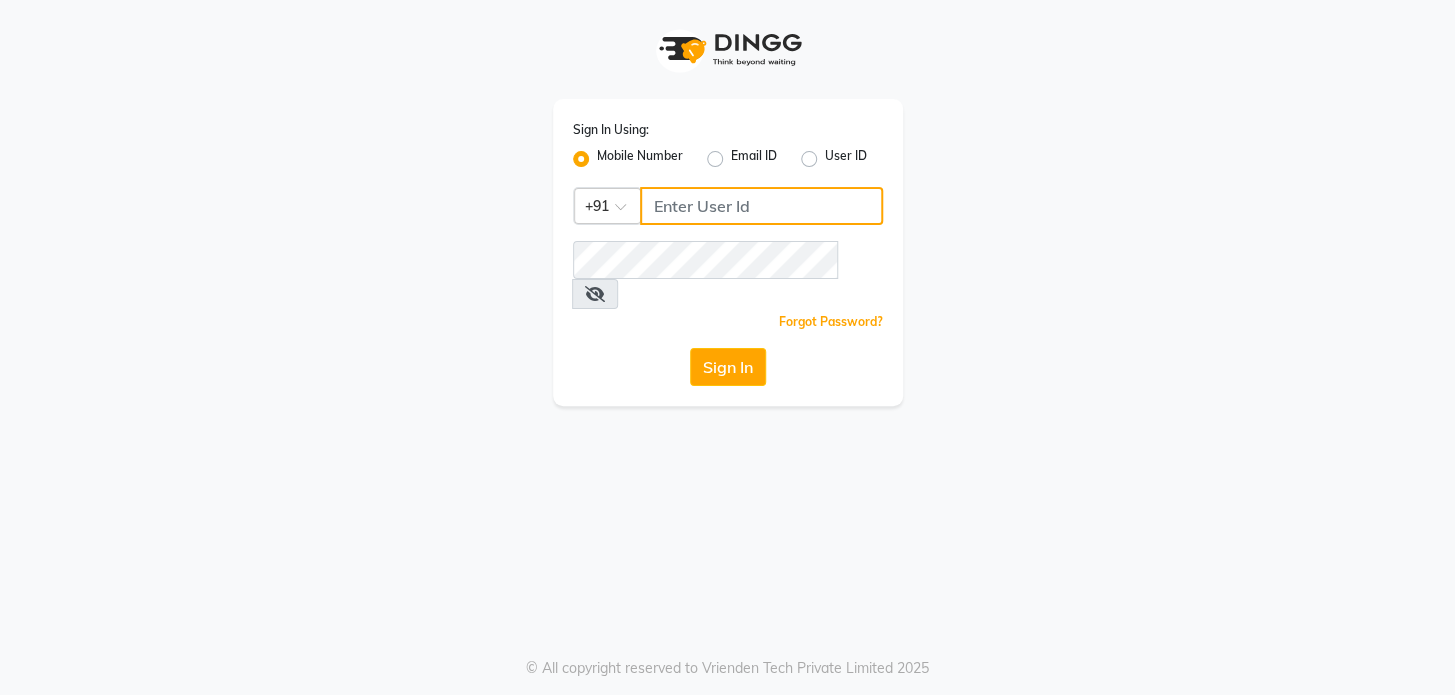 click 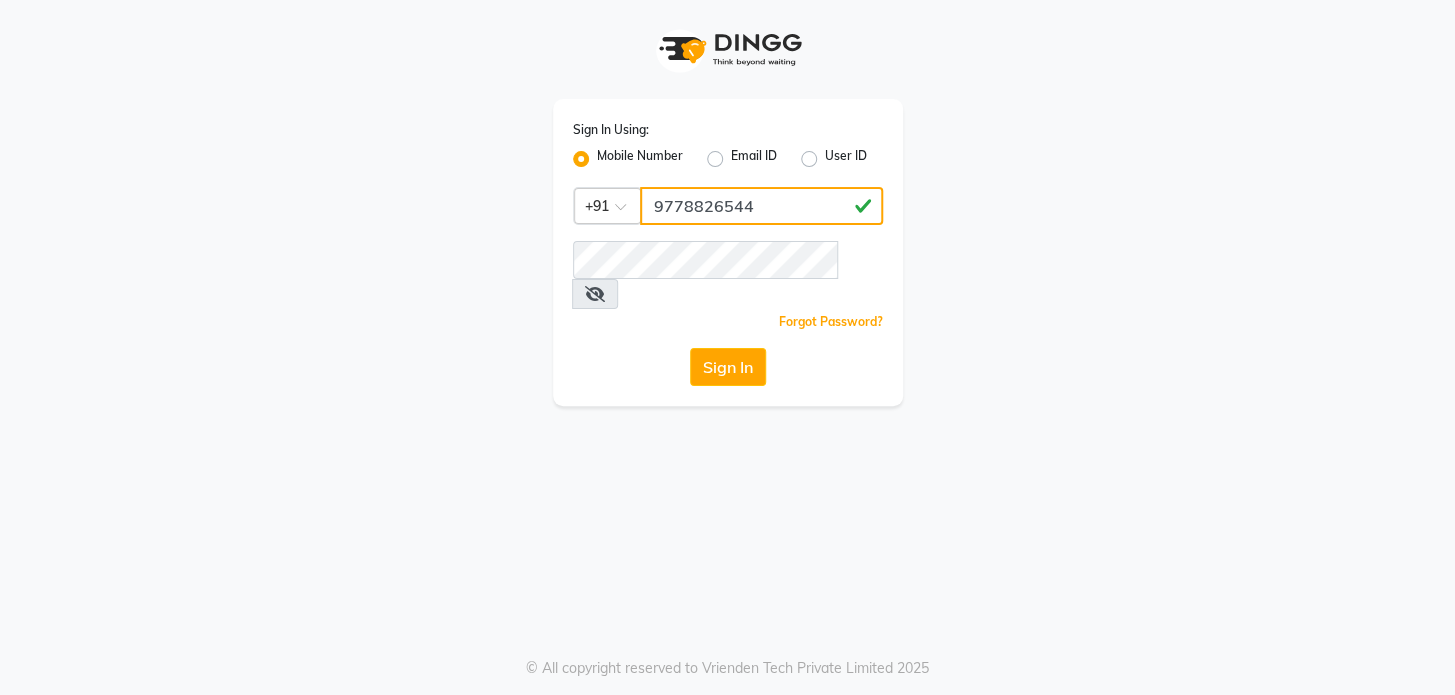 type on "9778826544" 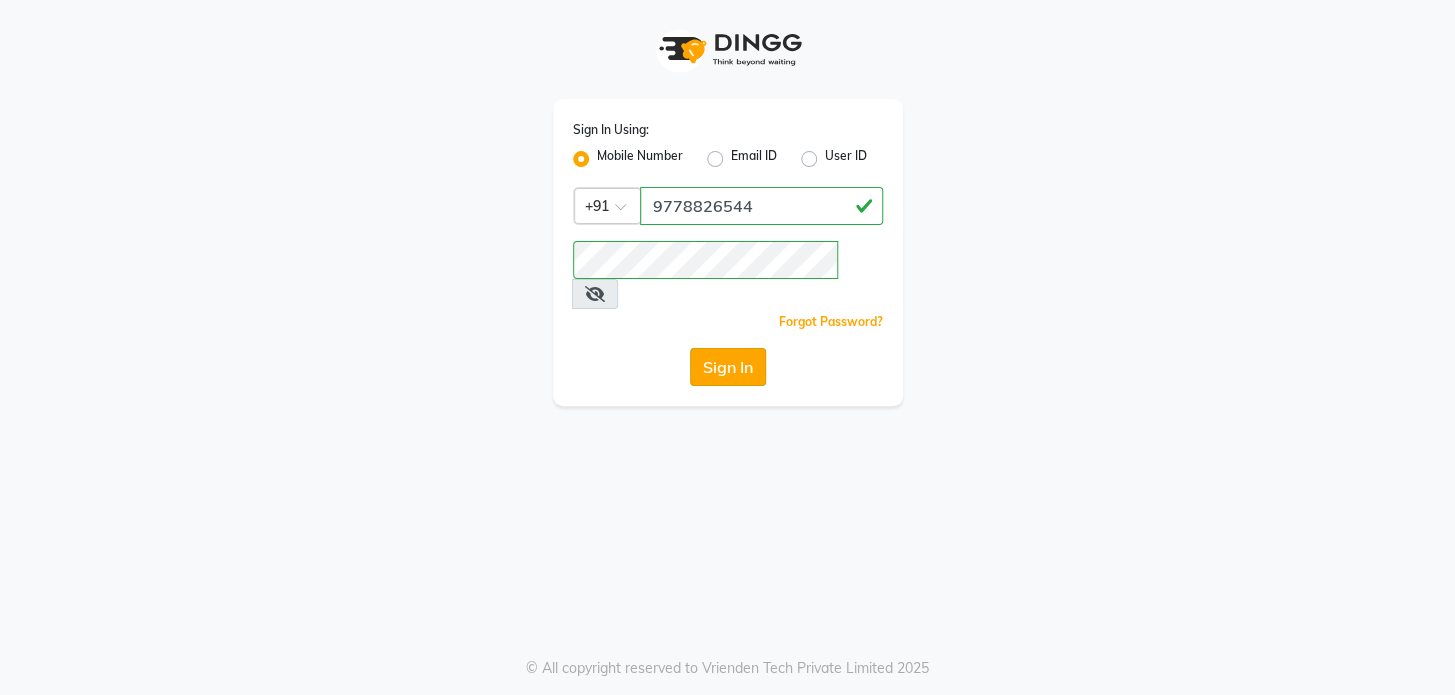 click on "Sign In" 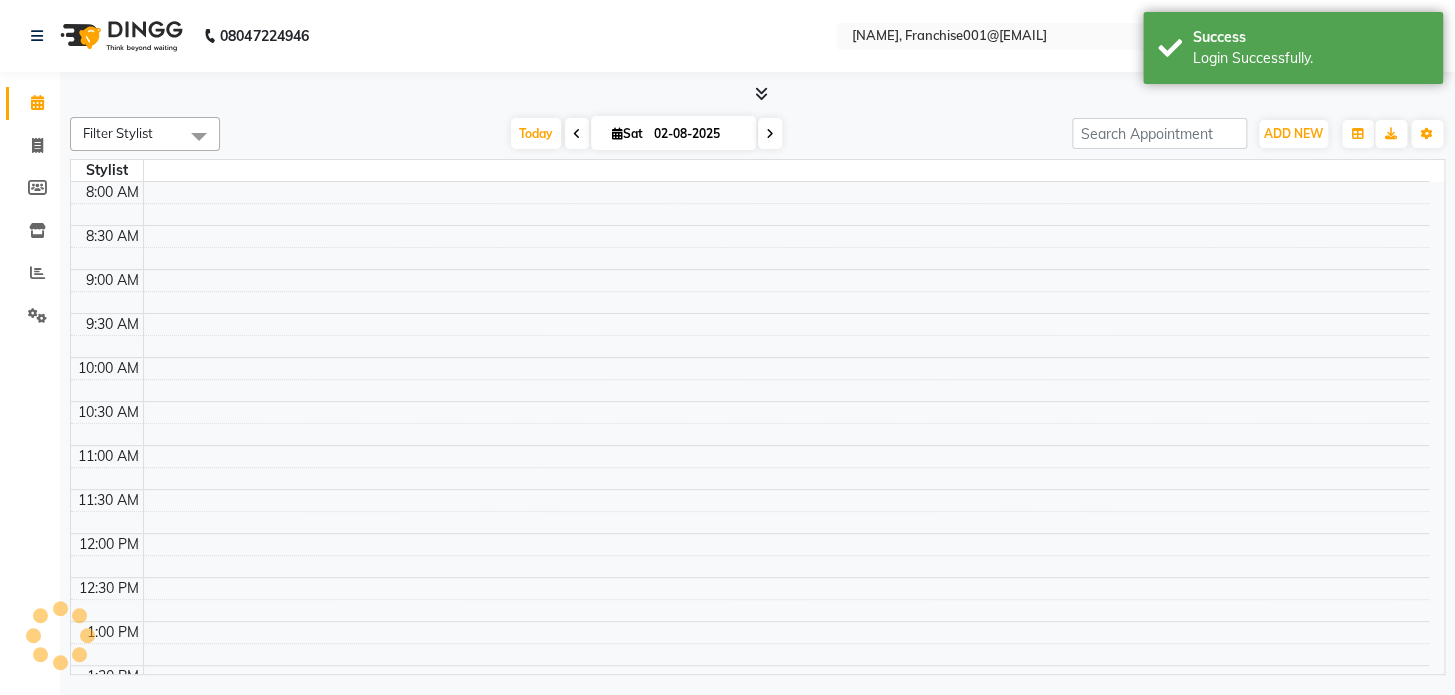 select on "en" 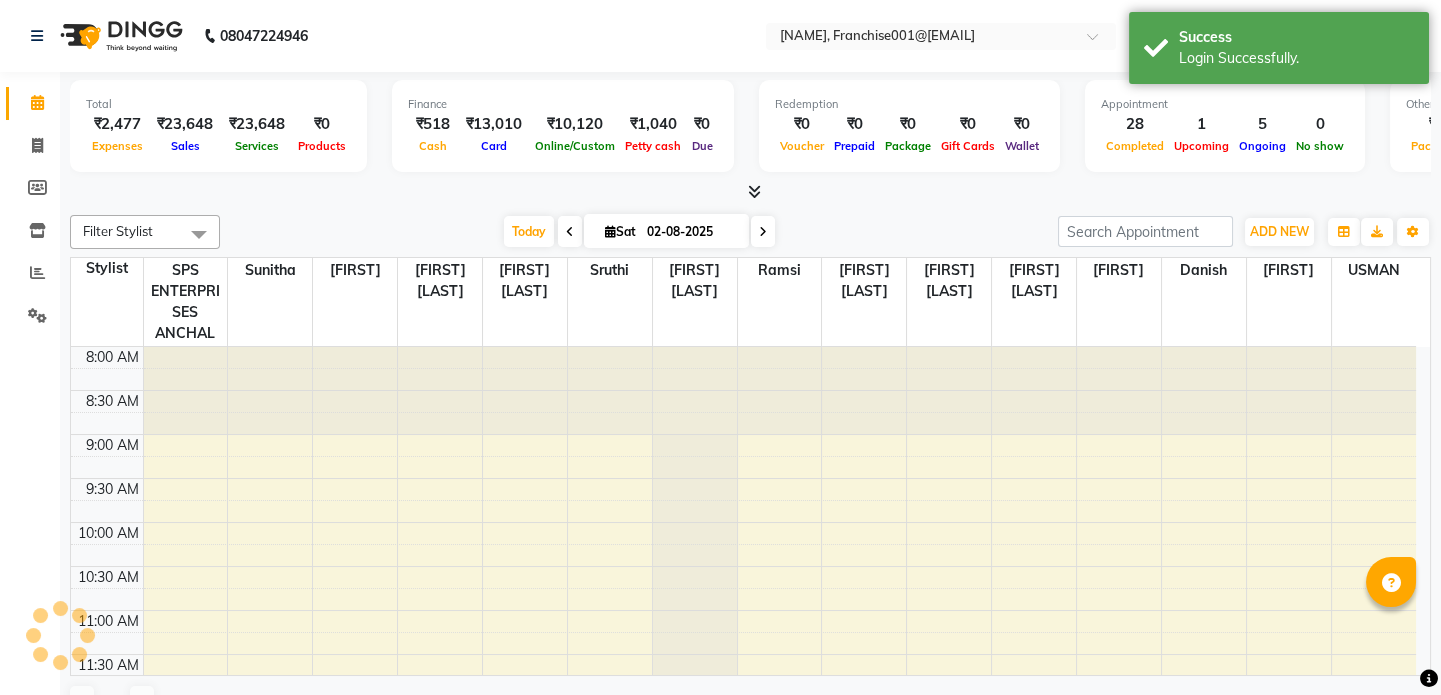 scroll, scrollTop: 0, scrollLeft: 0, axis: both 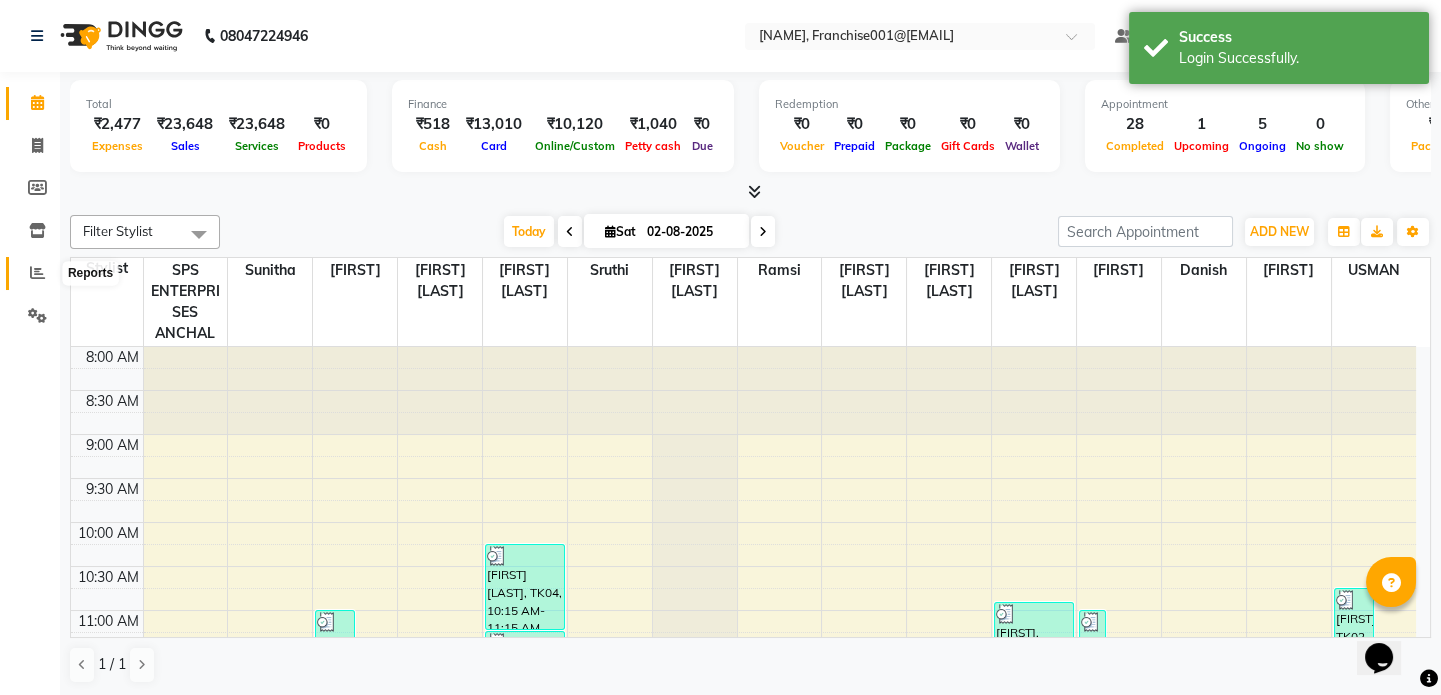 click 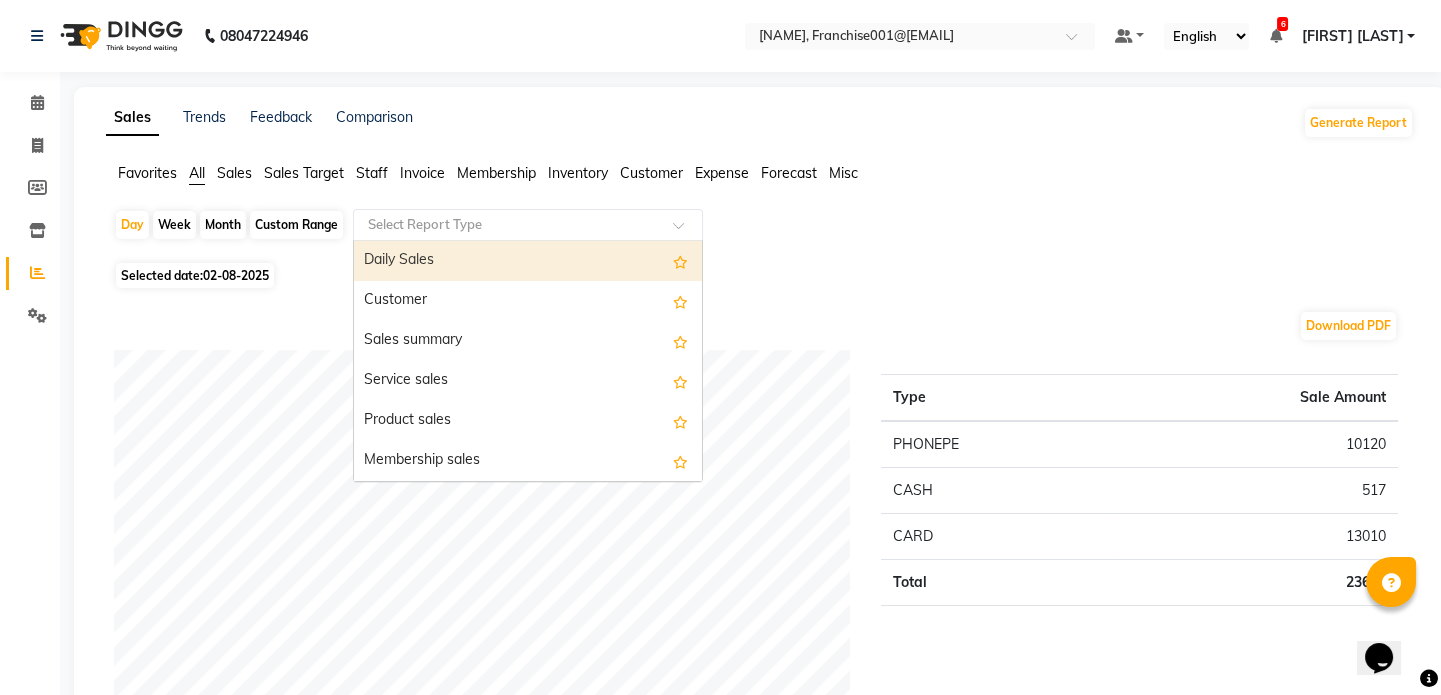 click 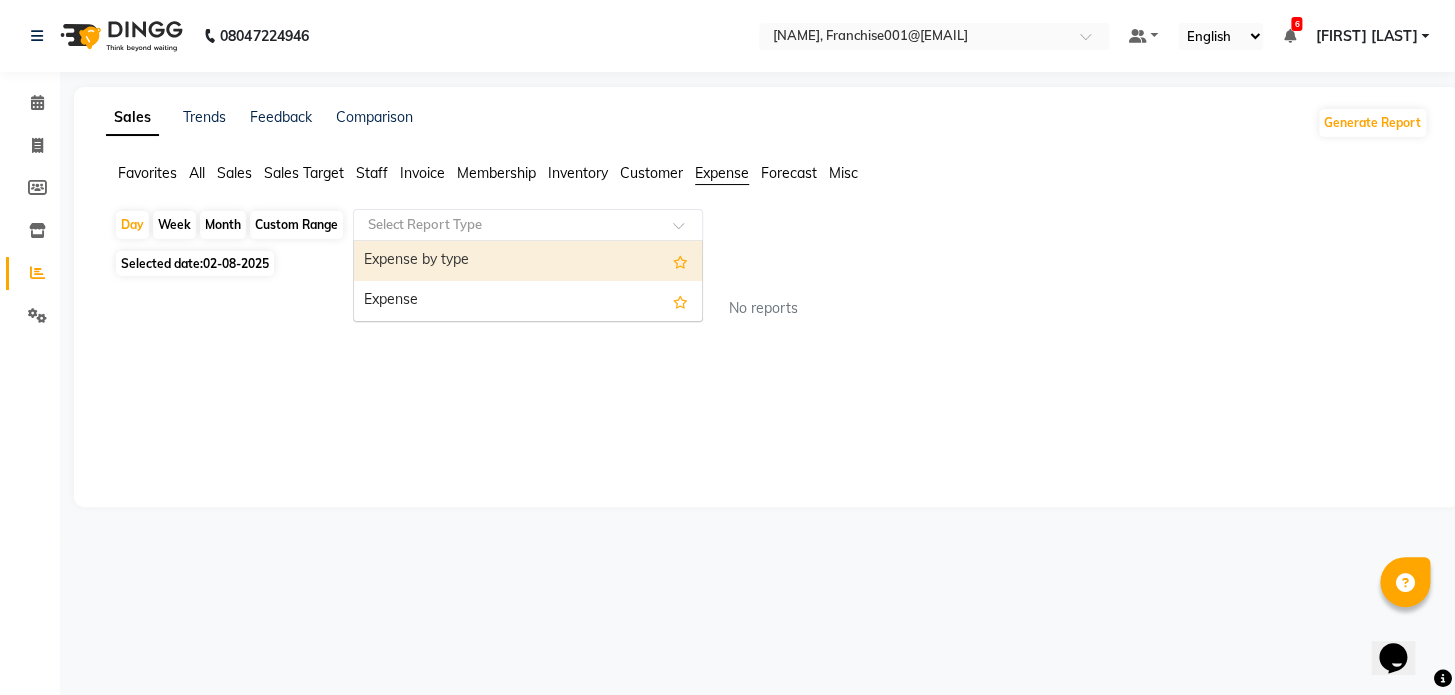 click 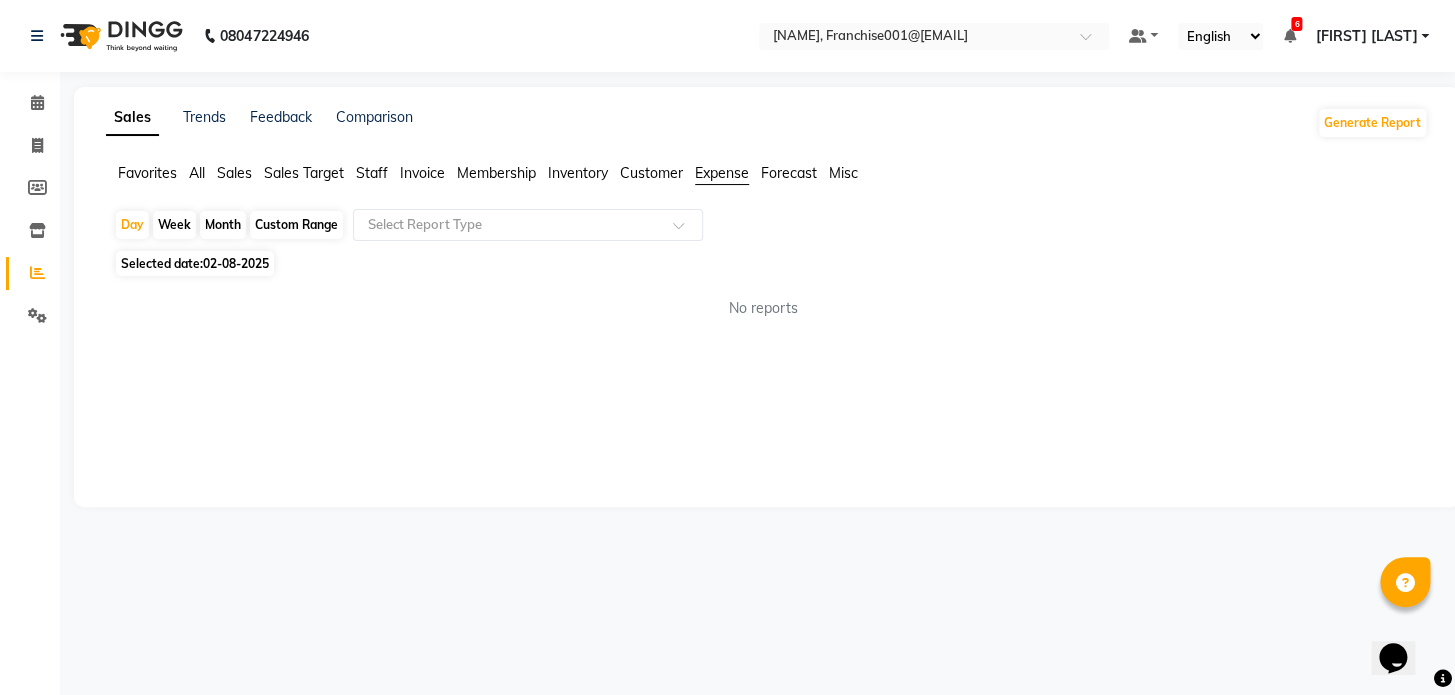 click on "Month" 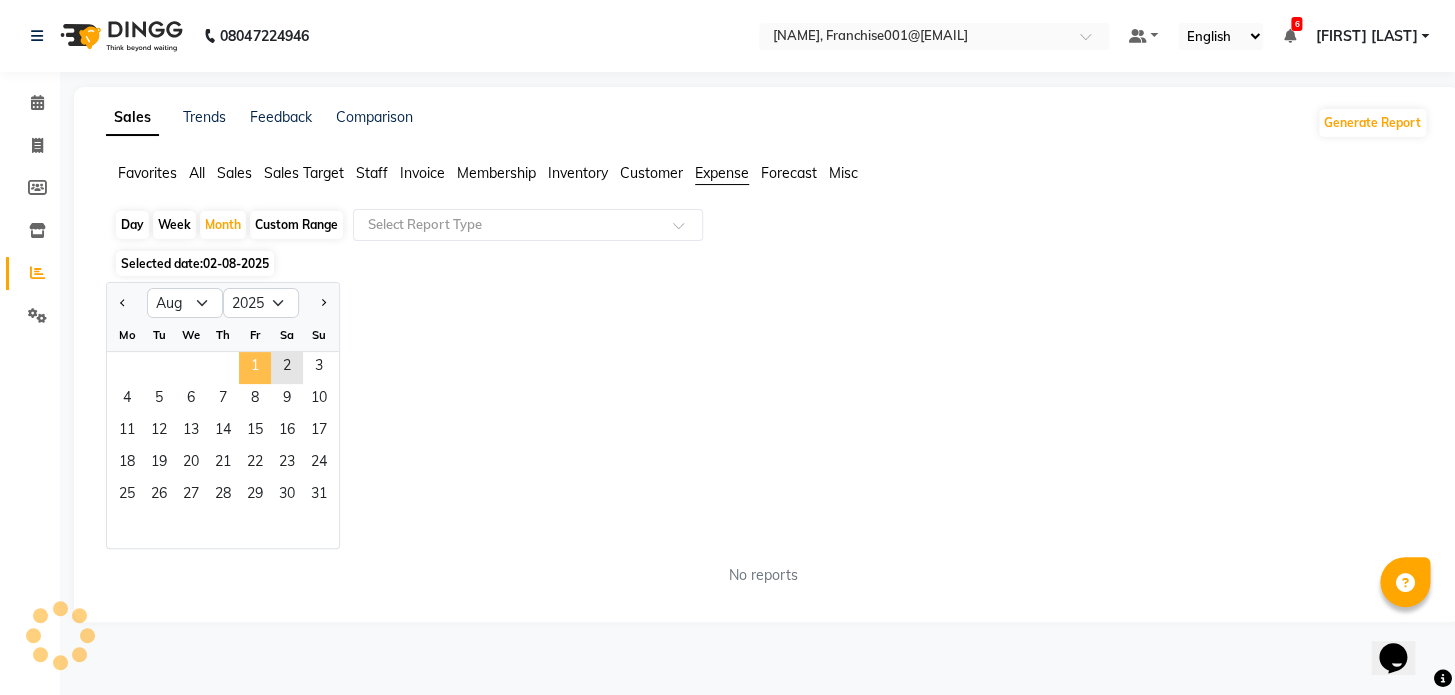 click on "1" 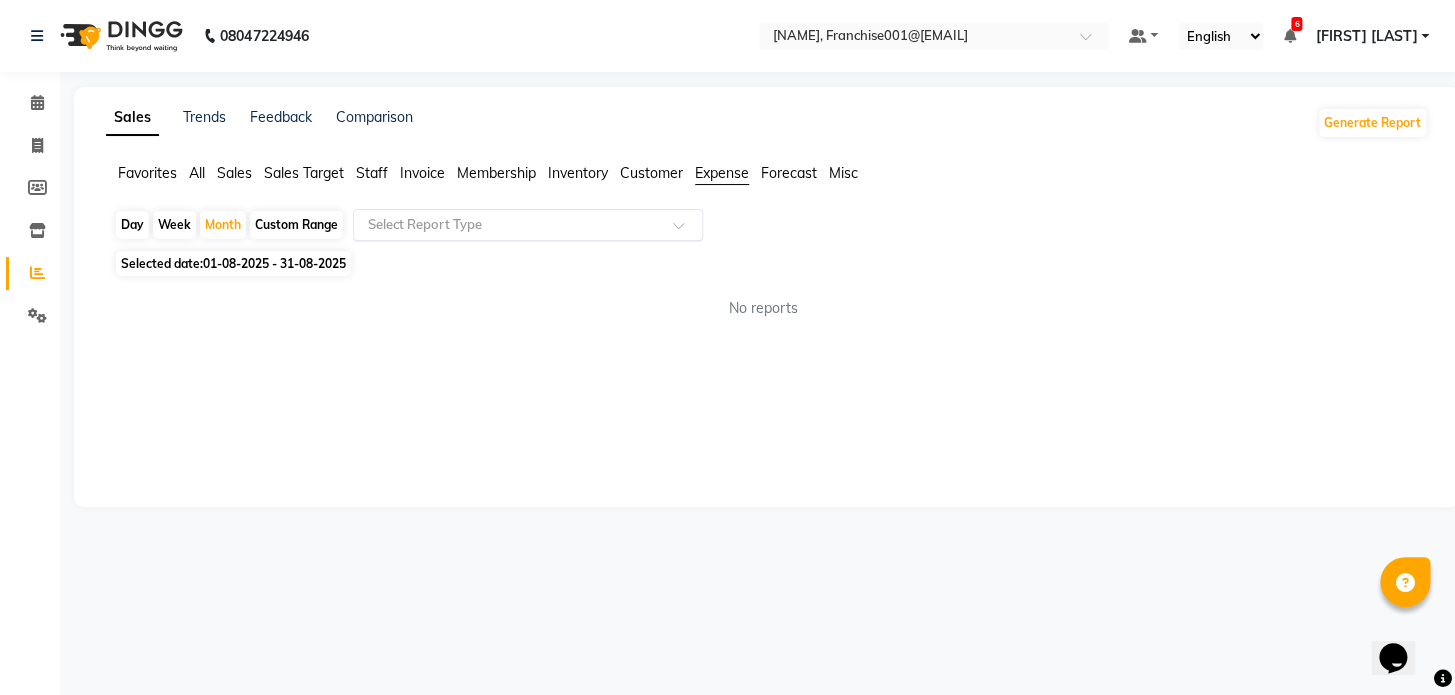 click 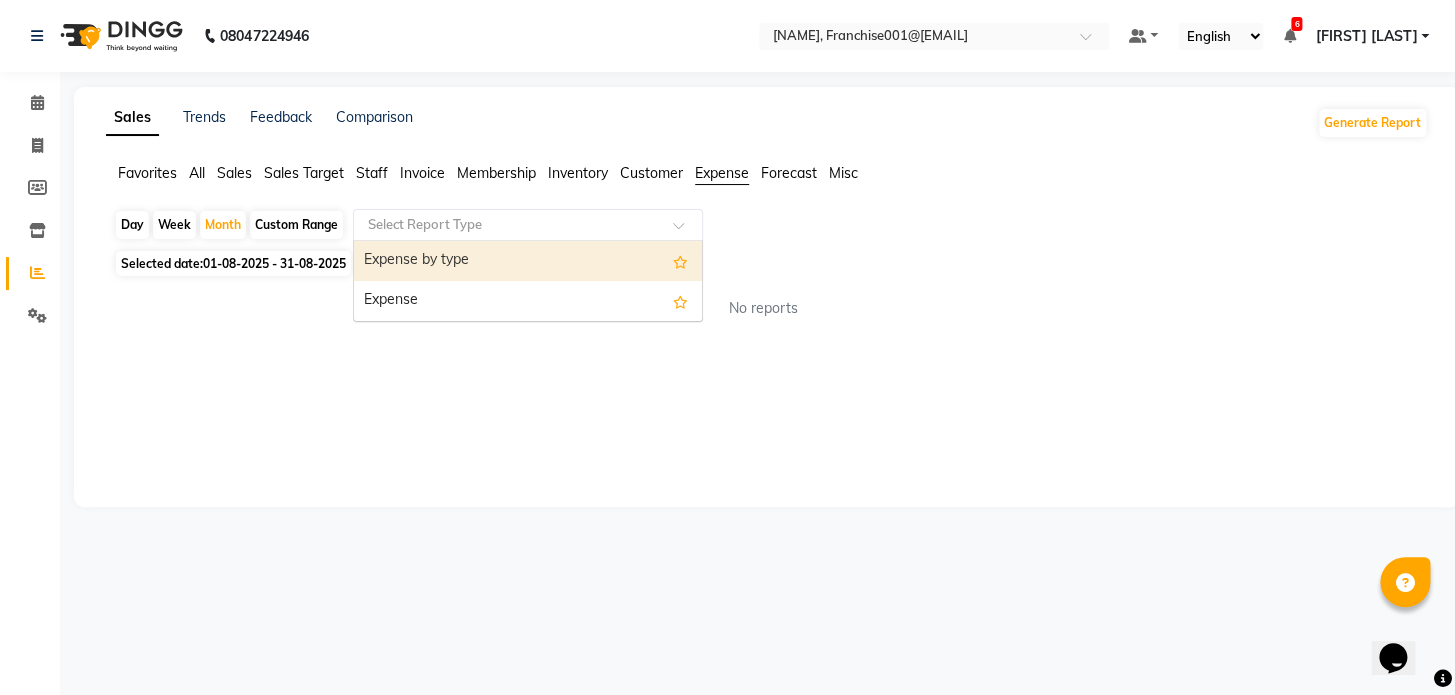 click on "Expense by type" at bounding box center (528, 261) 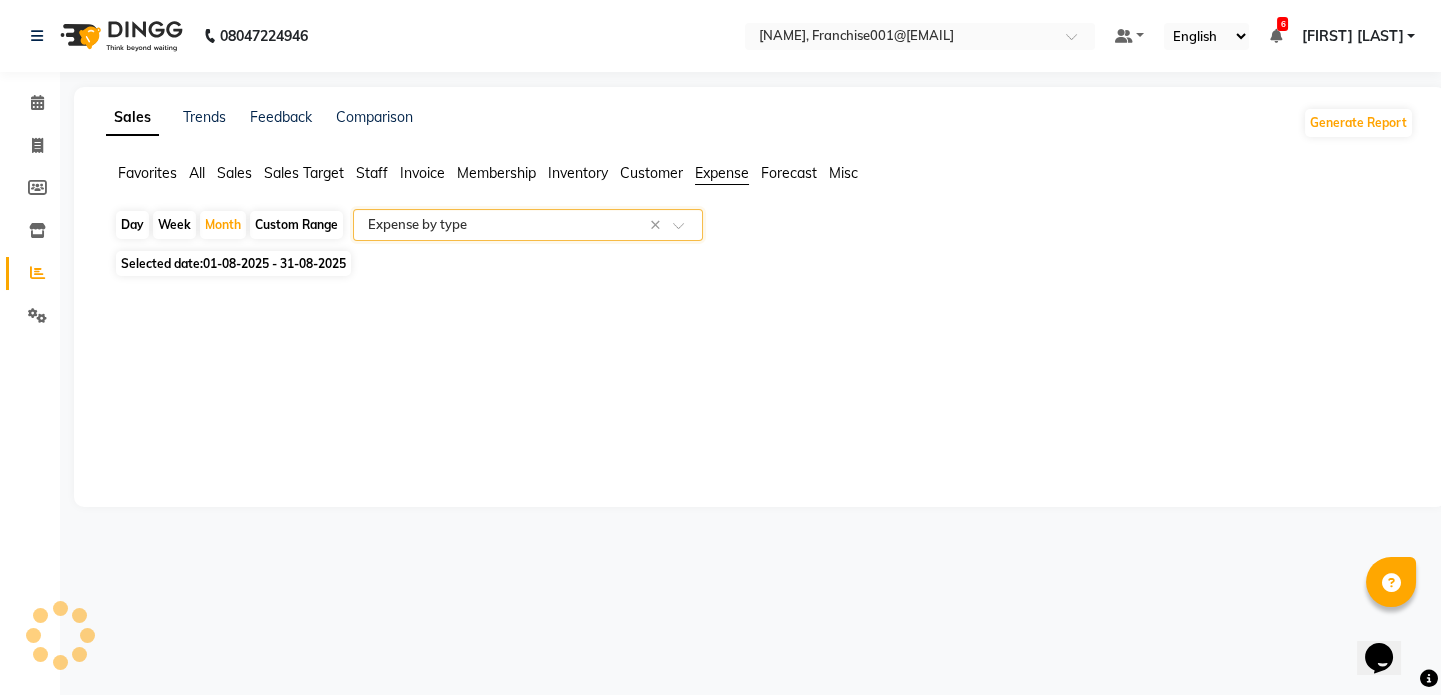 select on "full_report" 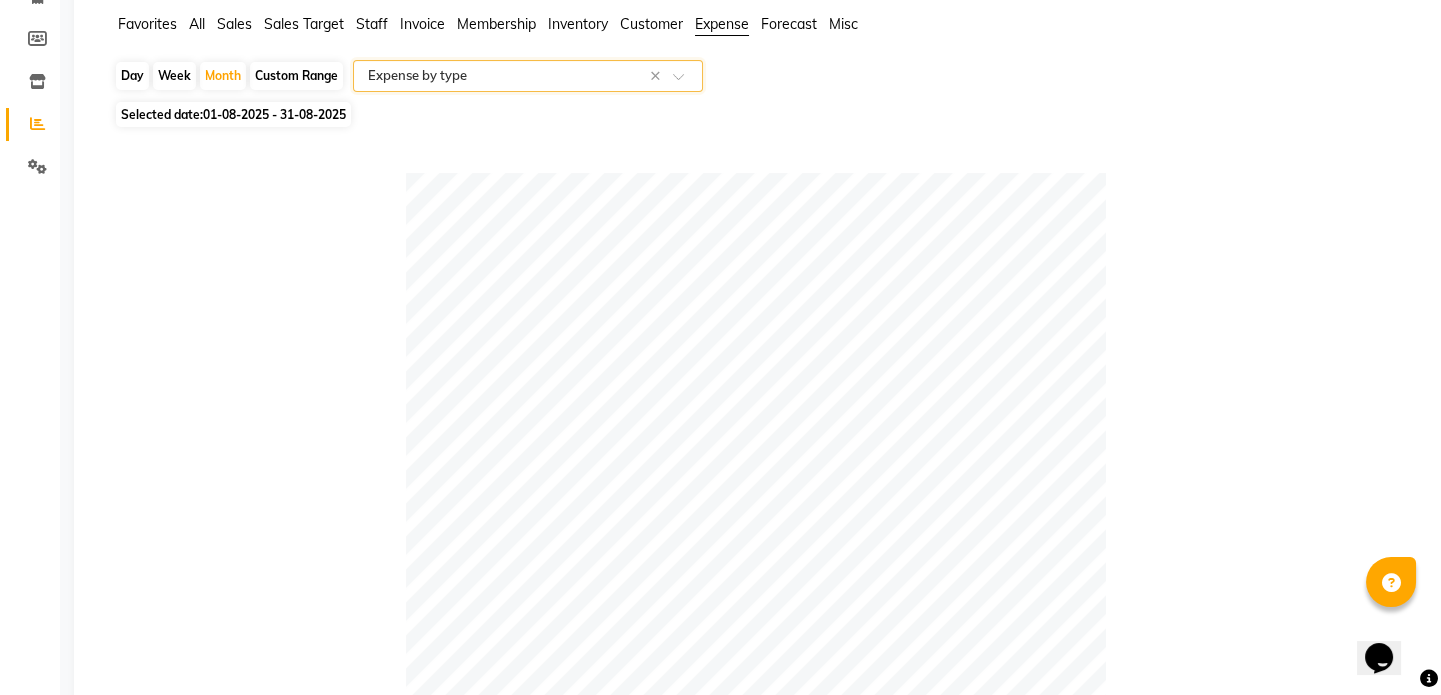 scroll, scrollTop: 0, scrollLeft: 0, axis: both 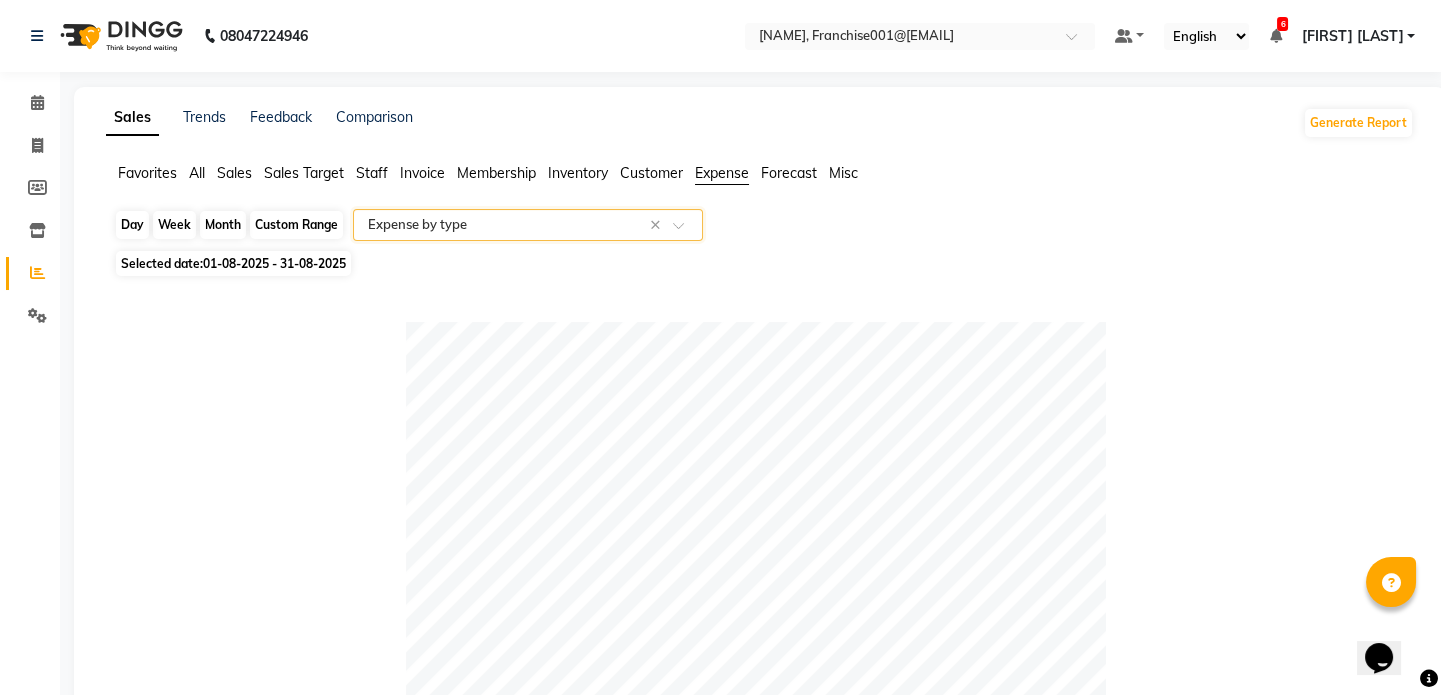 click on "Month" 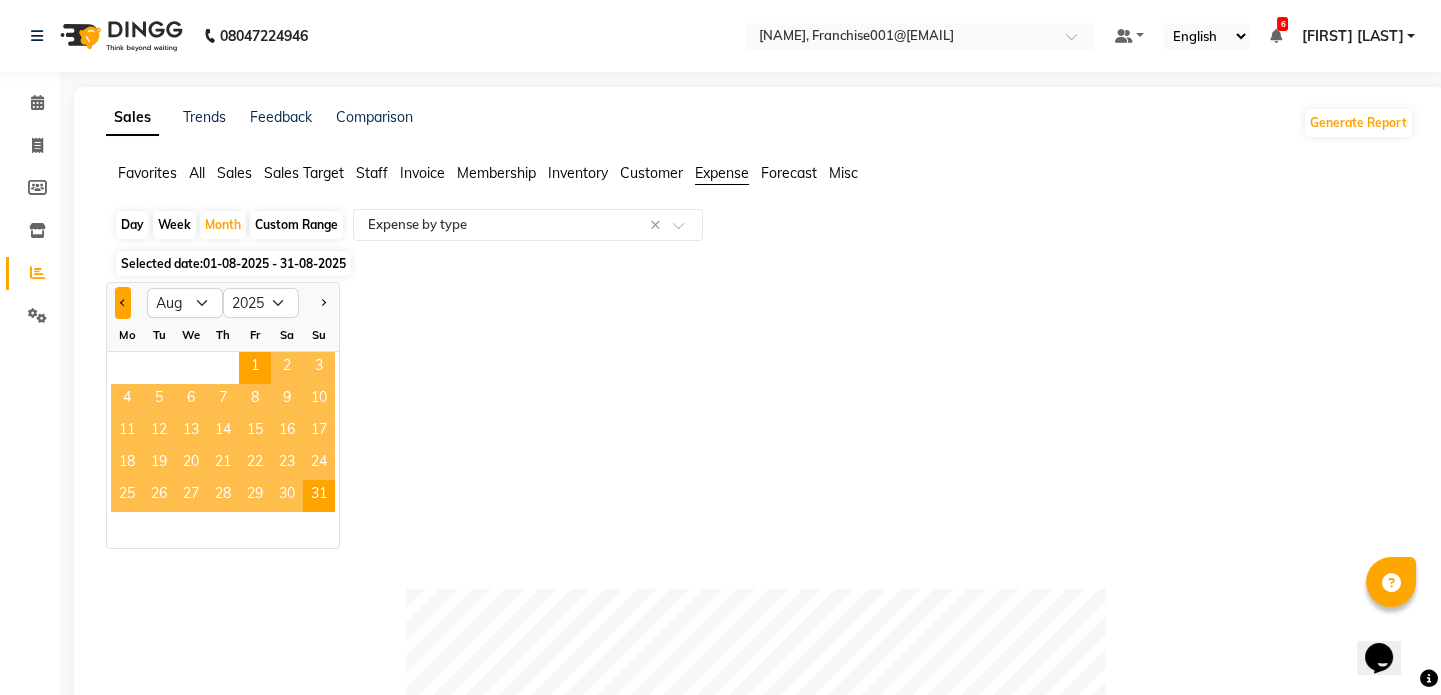 click 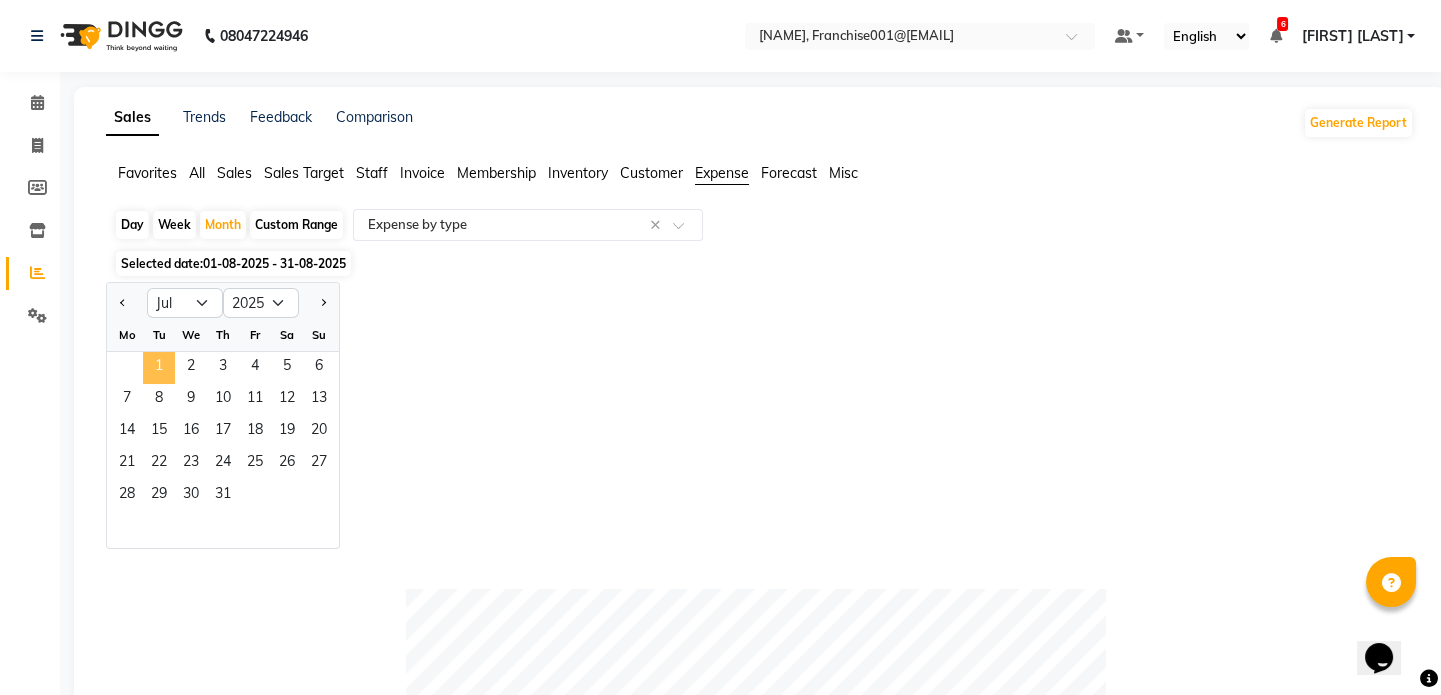 click on "1" 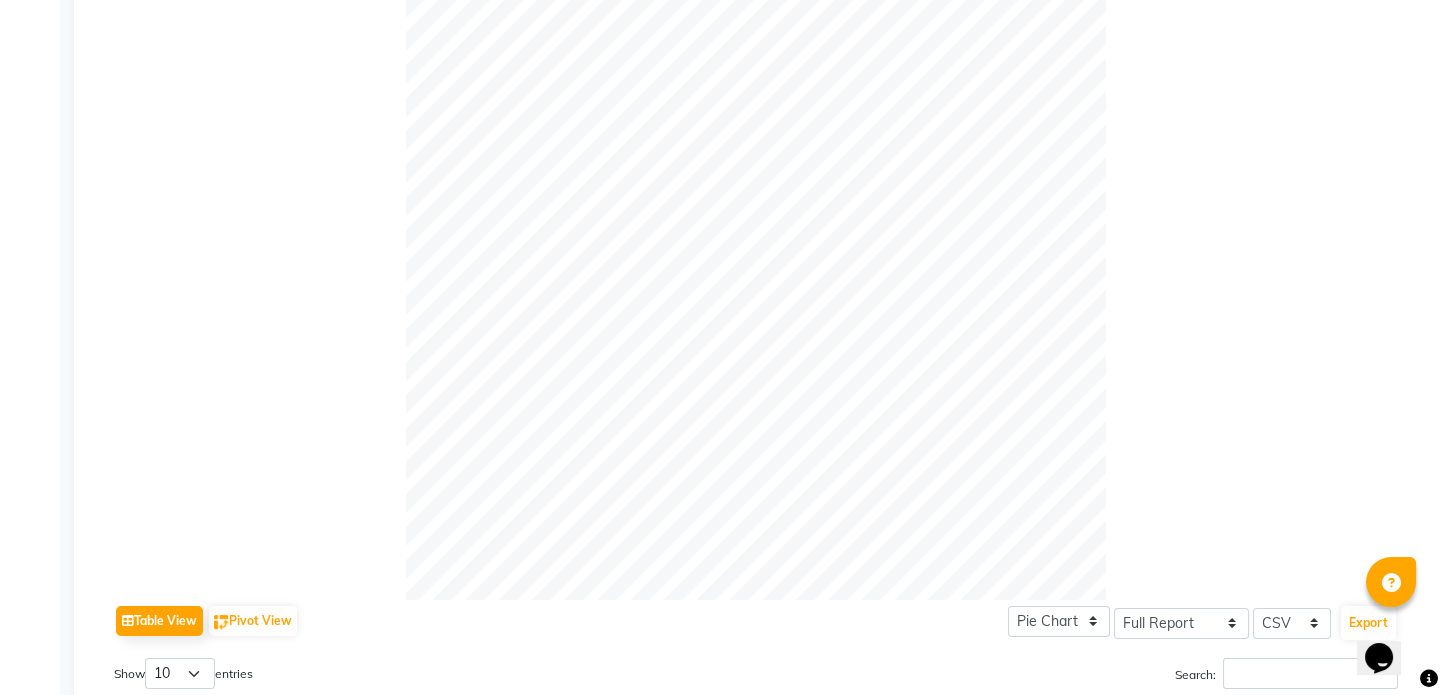 scroll, scrollTop: 0, scrollLeft: 0, axis: both 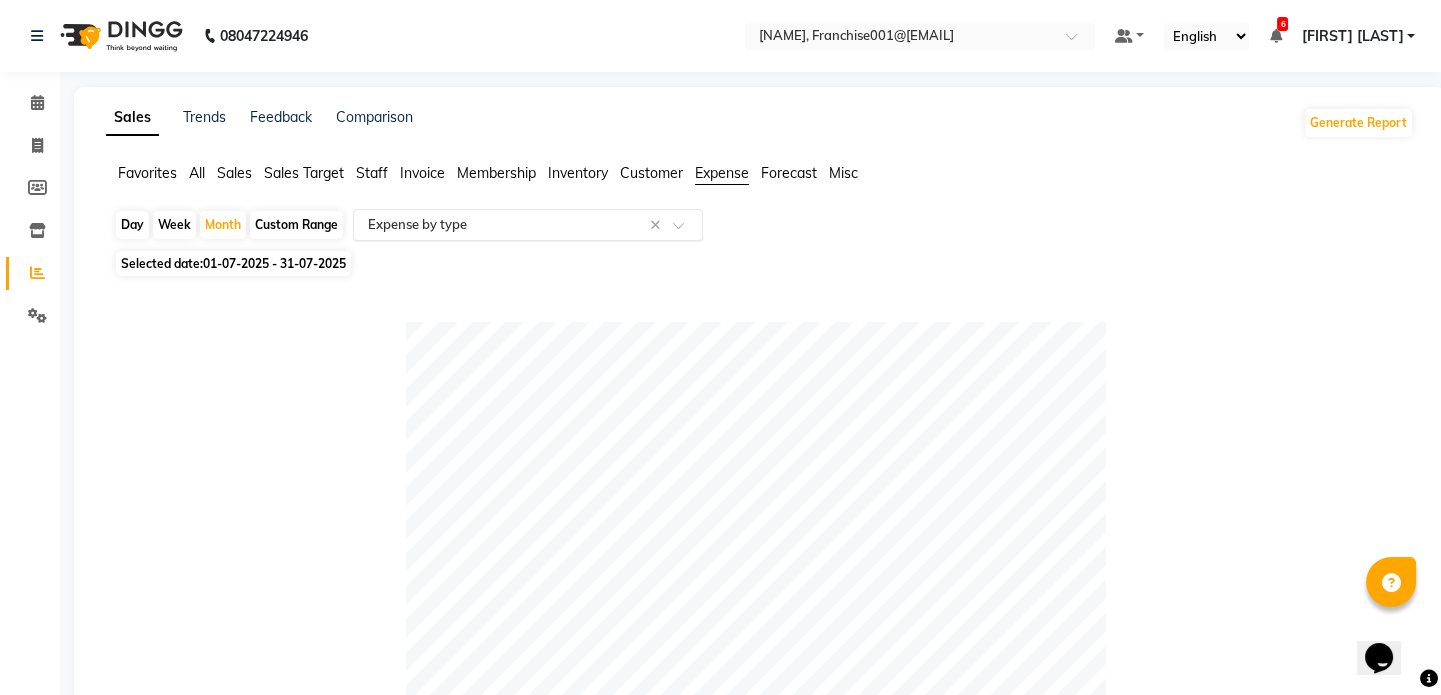 click 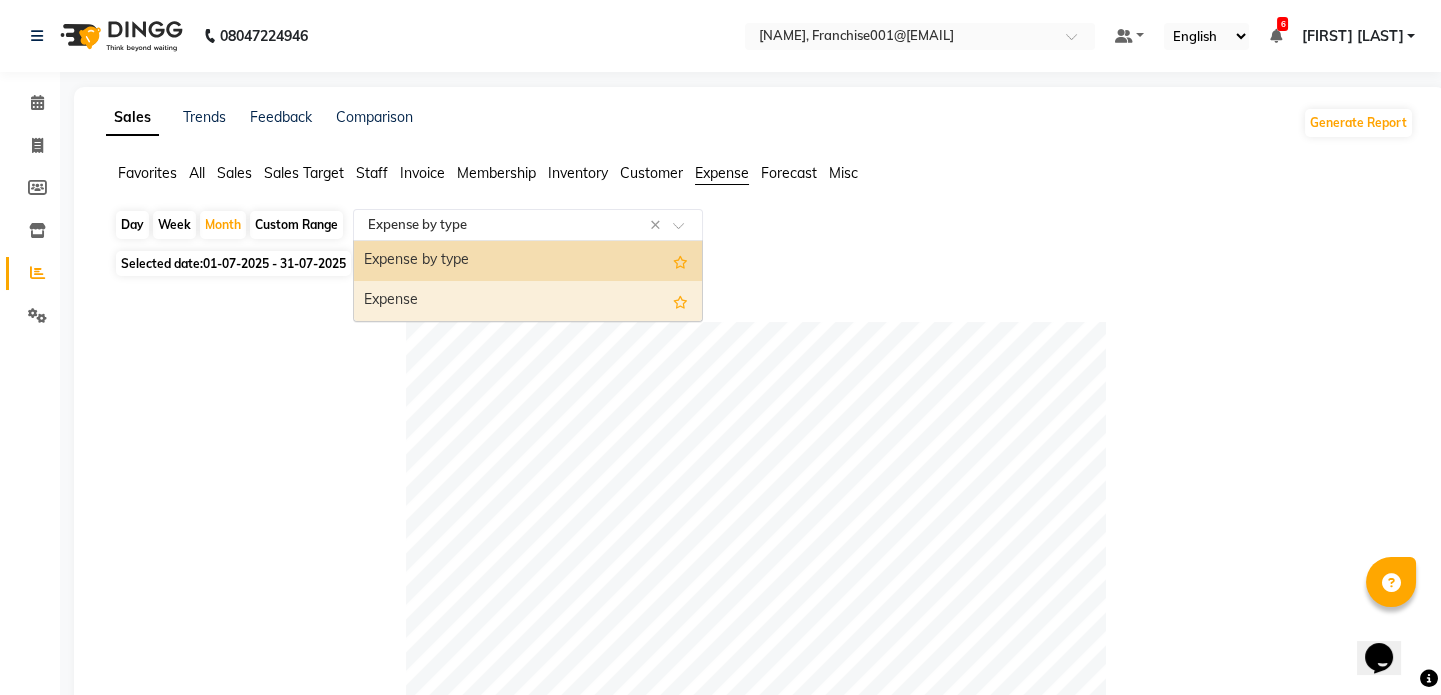 click on "Expense" at bounding box center [528, 301] 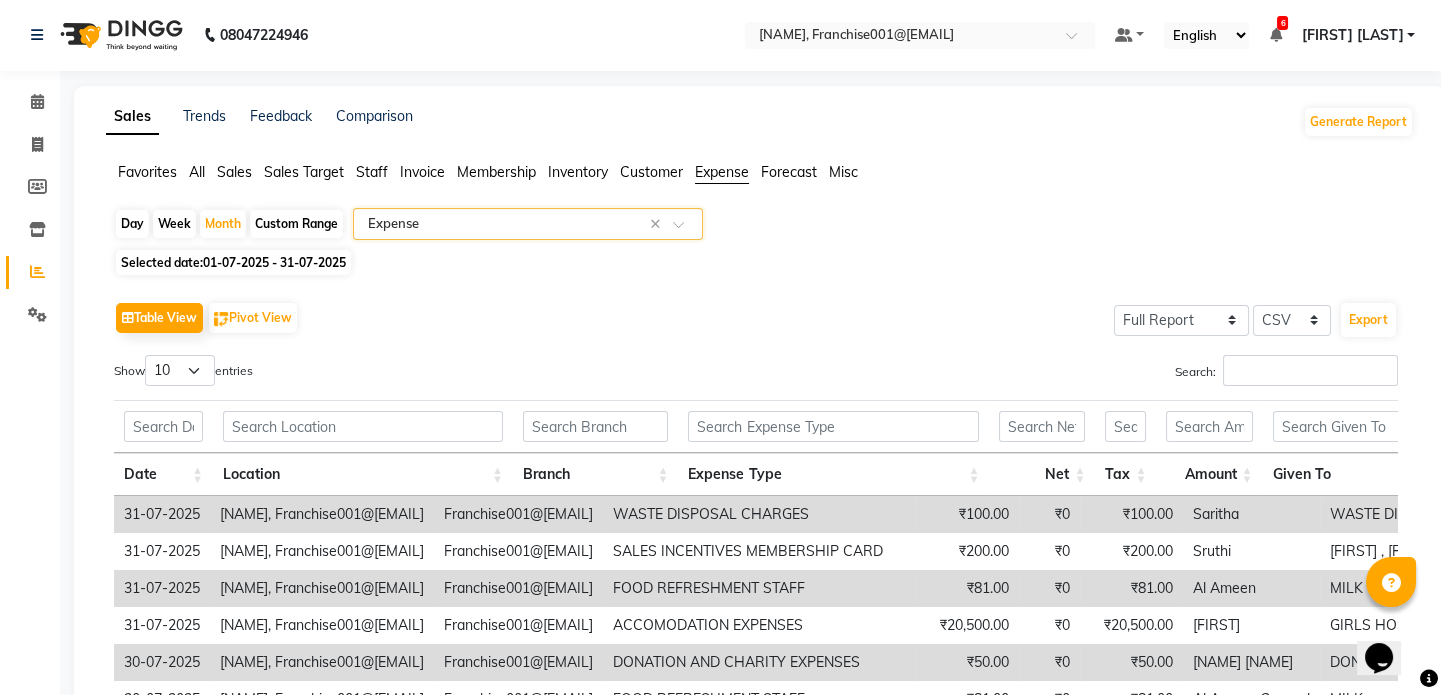 scroll, scrollTop: 348, scrollLeft: 0, axis: vertical 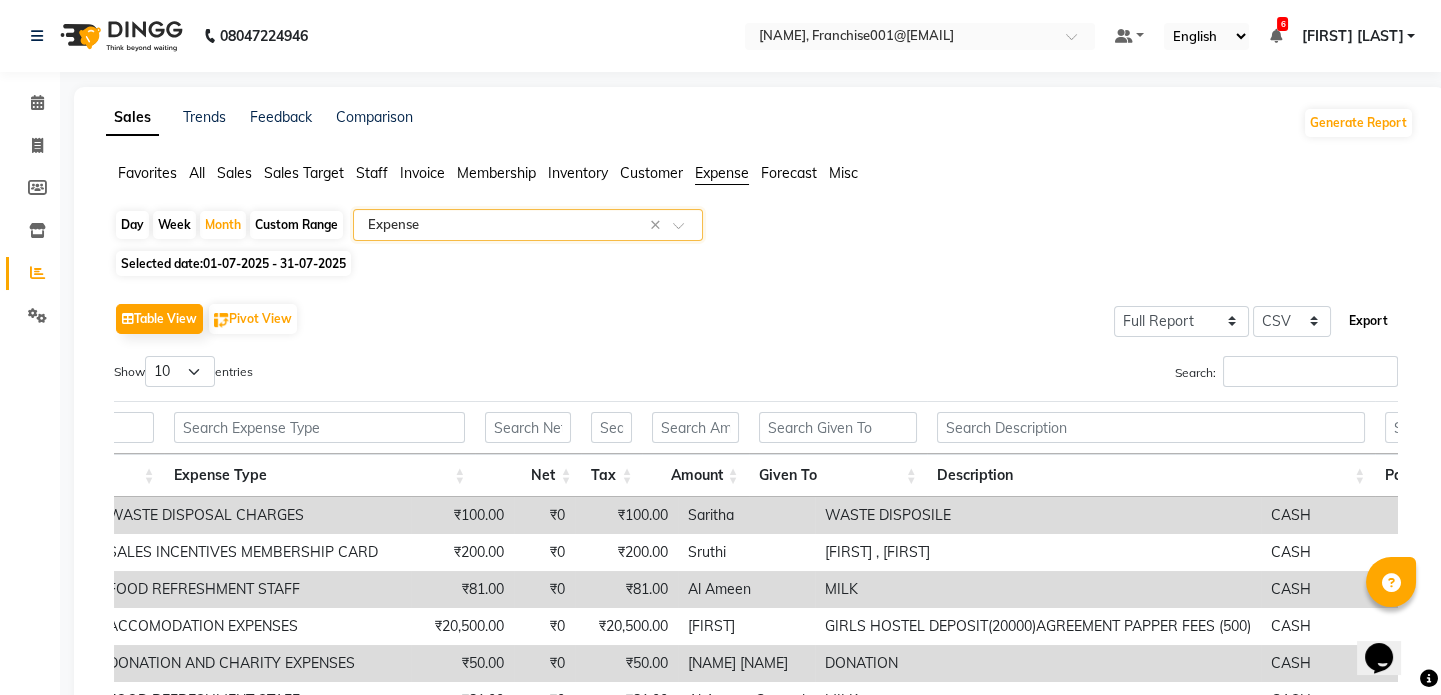 click on "Export" 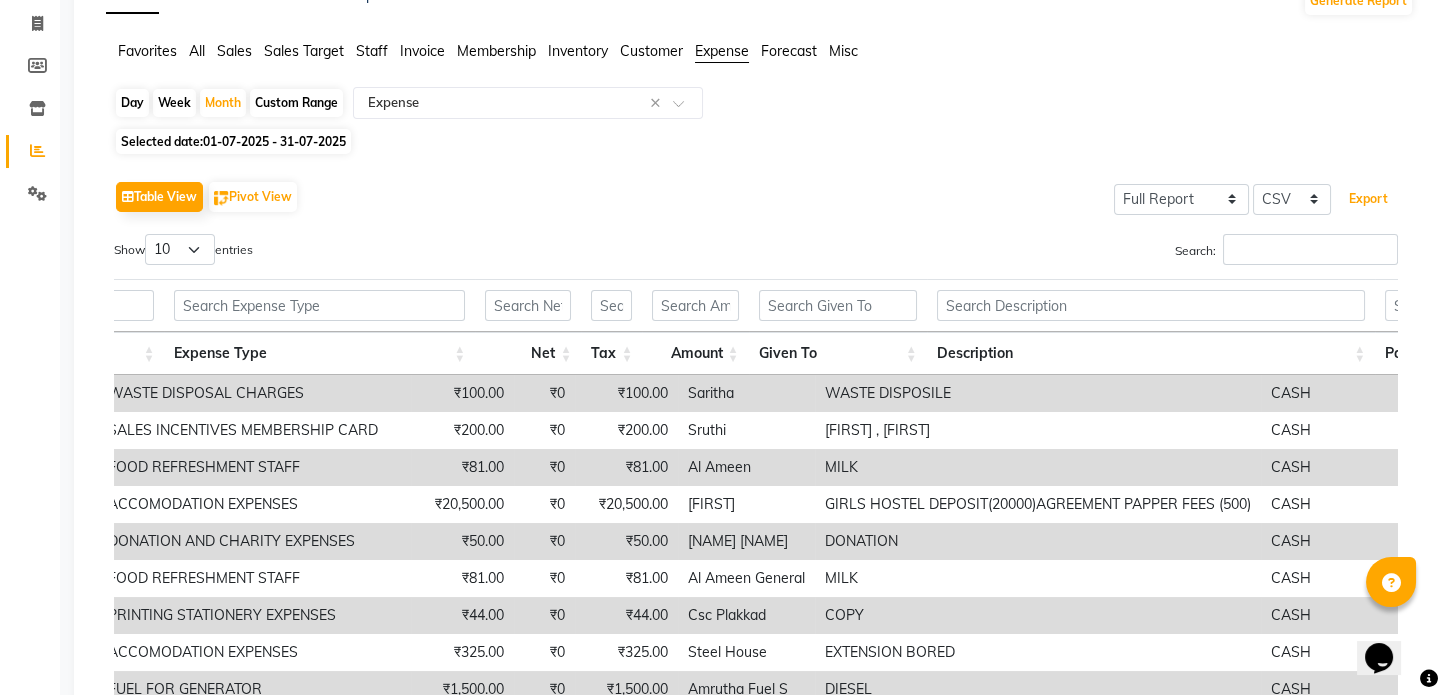 scroll, scrollTop: 348, scrollLeft: 0, axis: vertical 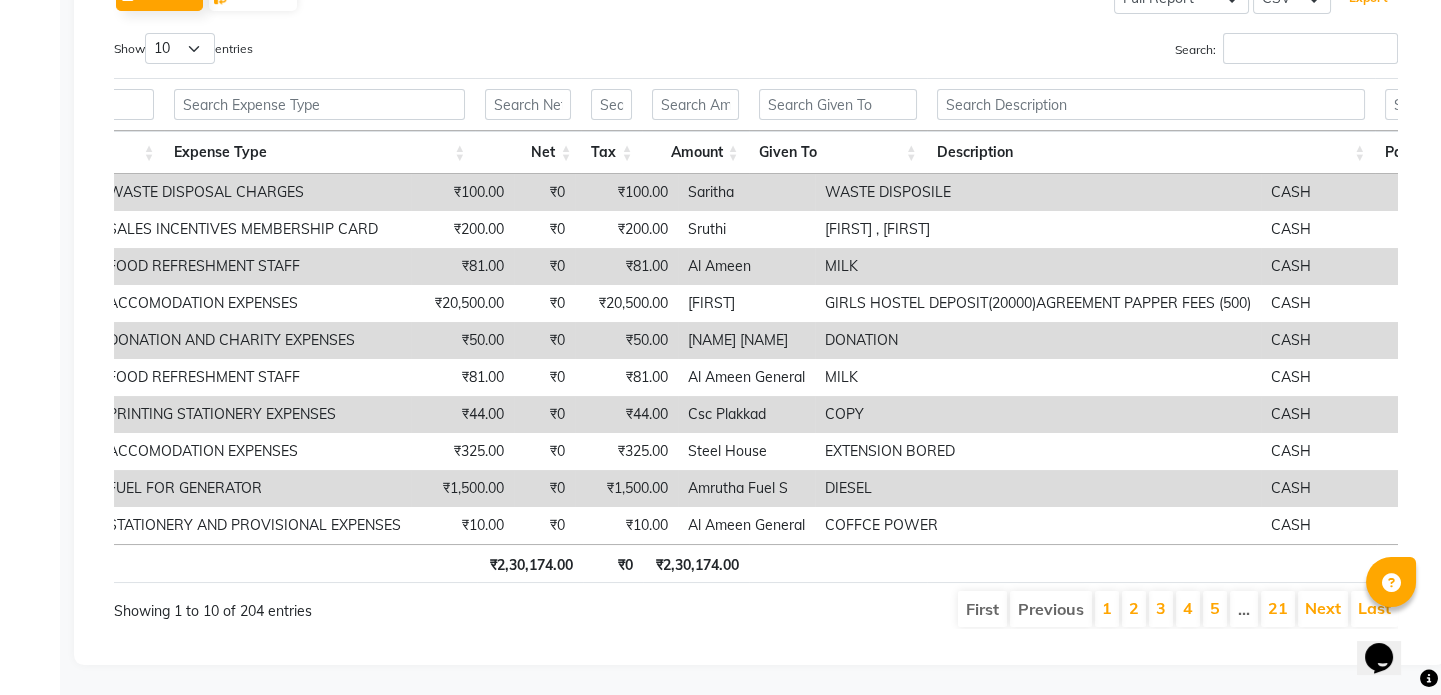 type 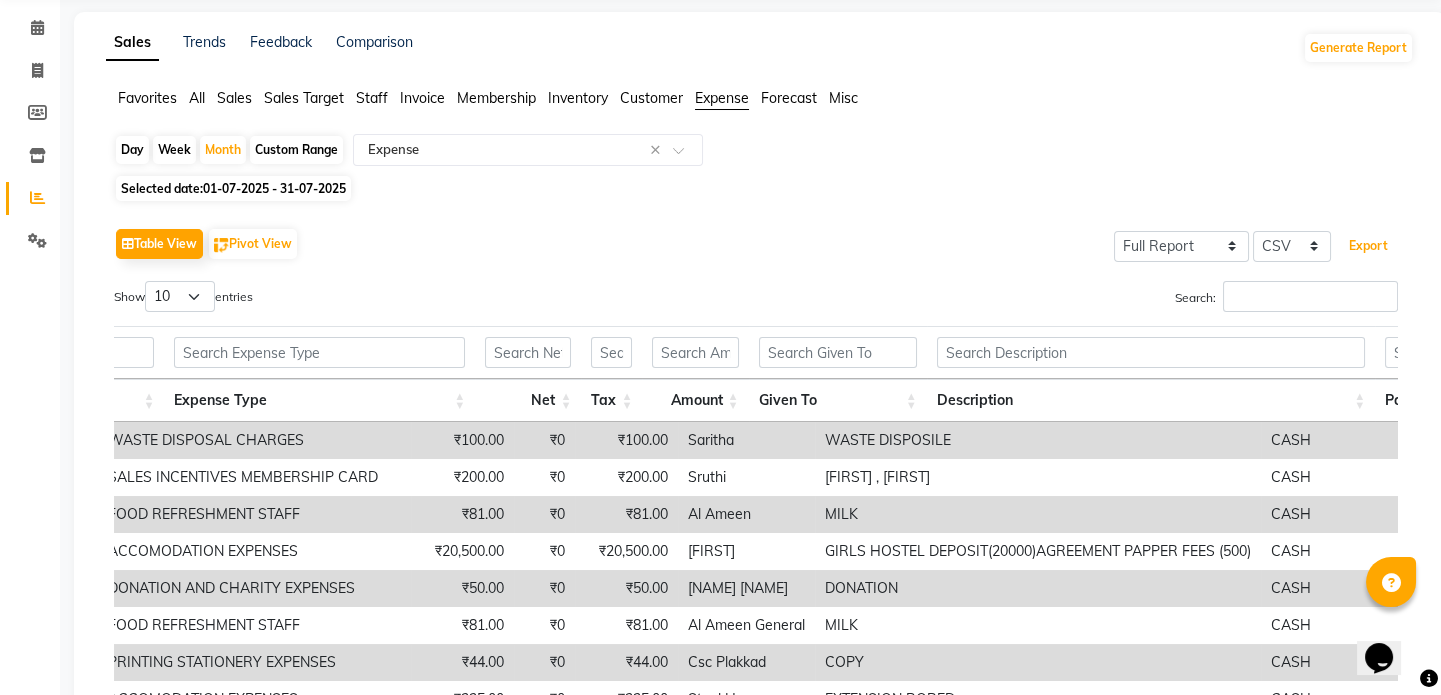 scroll, scrollTop: 166, scrollLeft: 0, axis: vertical 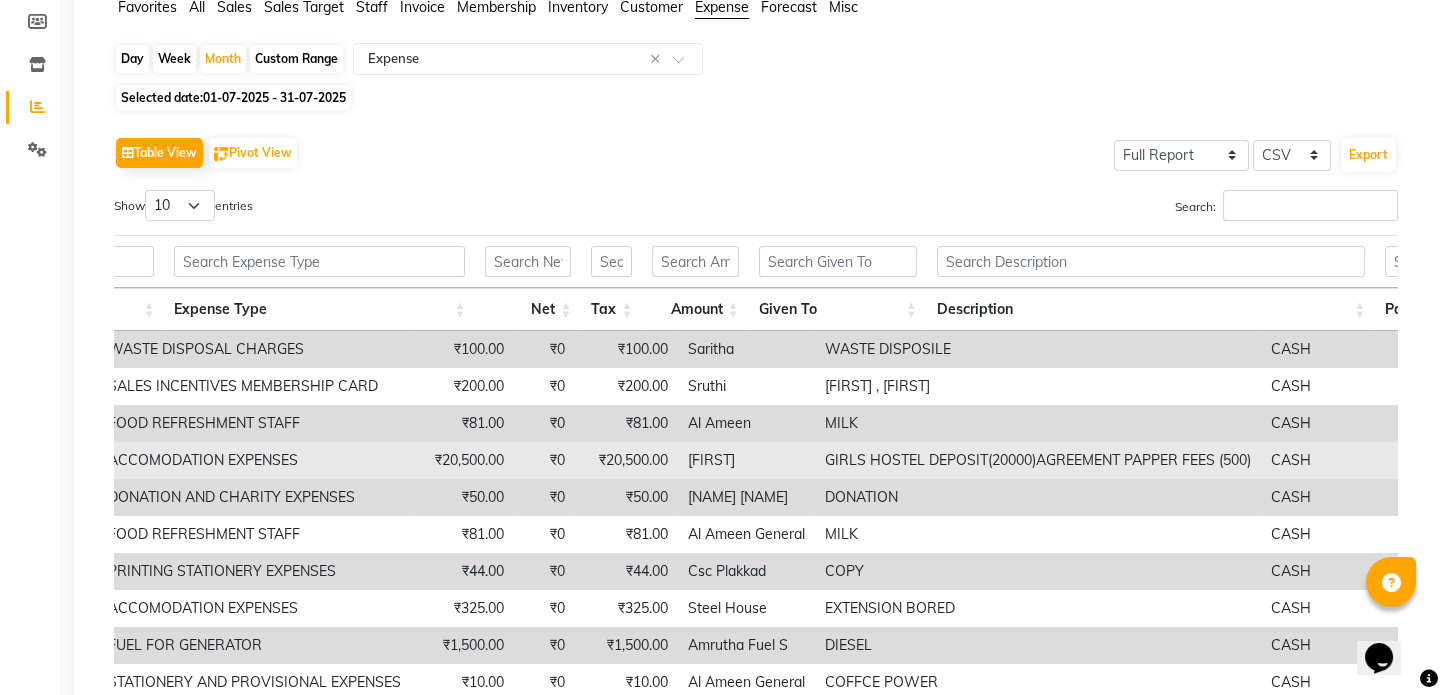 click on "ACCOMODATION EXPENSES" at bounding box center [254, 460] 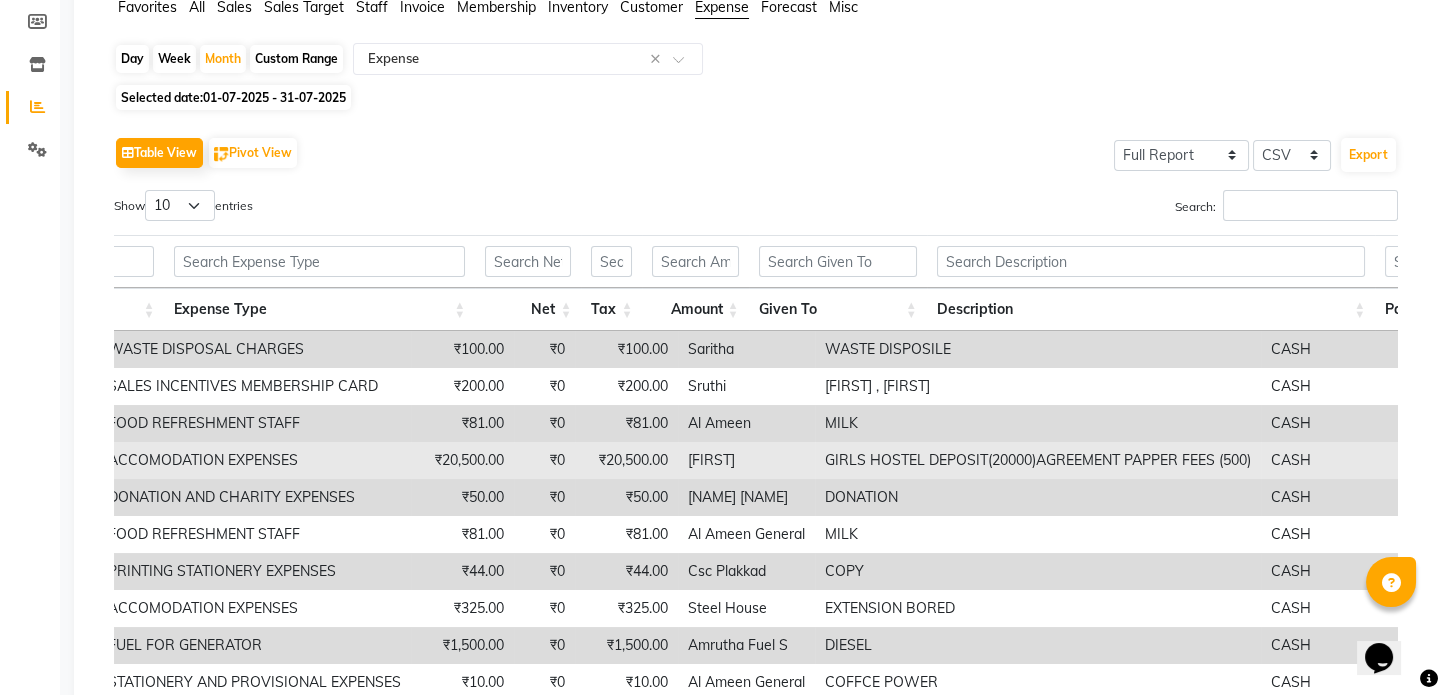 click on "ACCOMODATION EXPENSES" at bounding box center (254, 460) 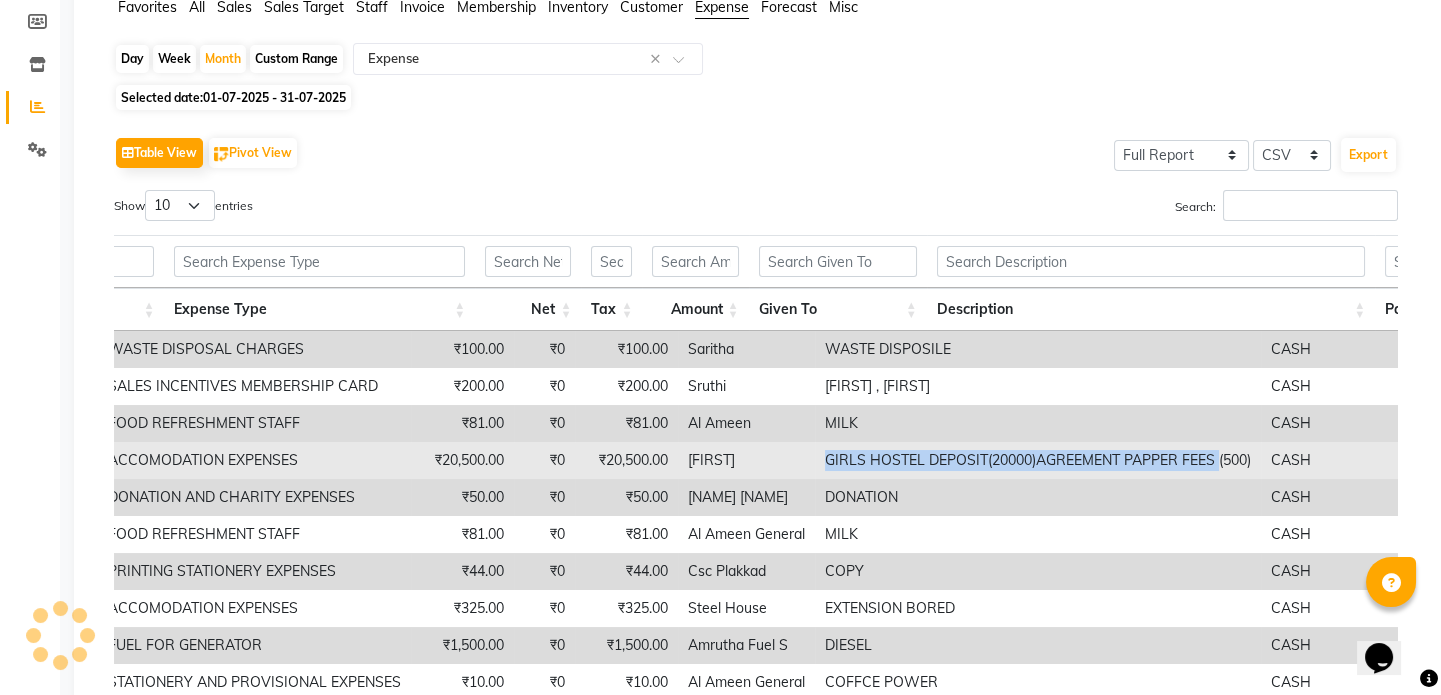 drag, startPoint x: 939, startPoint y: 460, endPoint x: 1325, endPoint y: 470, distance: 386.12952 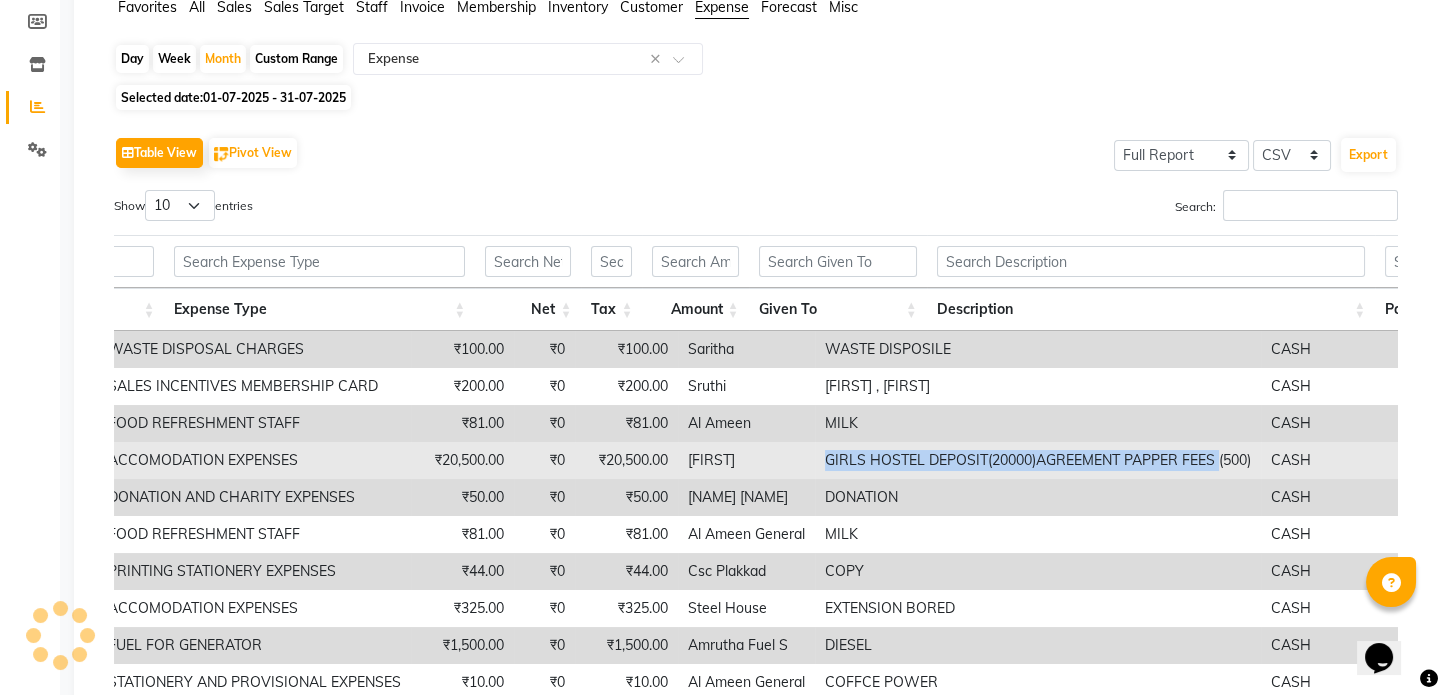 click on "GIRLS HOSTEL DEPOSIT(20000)AGREEMENT PAPPER FEES (500)" at bounding box center (1038, 460) 